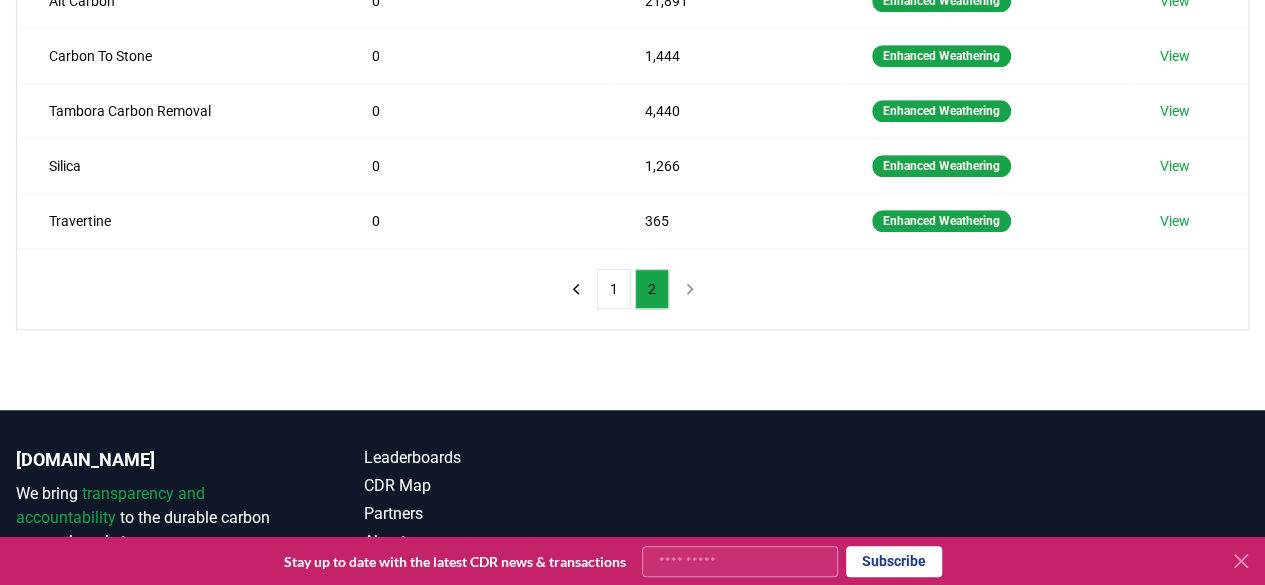 scroll, scrollTop: 514, scrollLeft: 0, axis: vertical 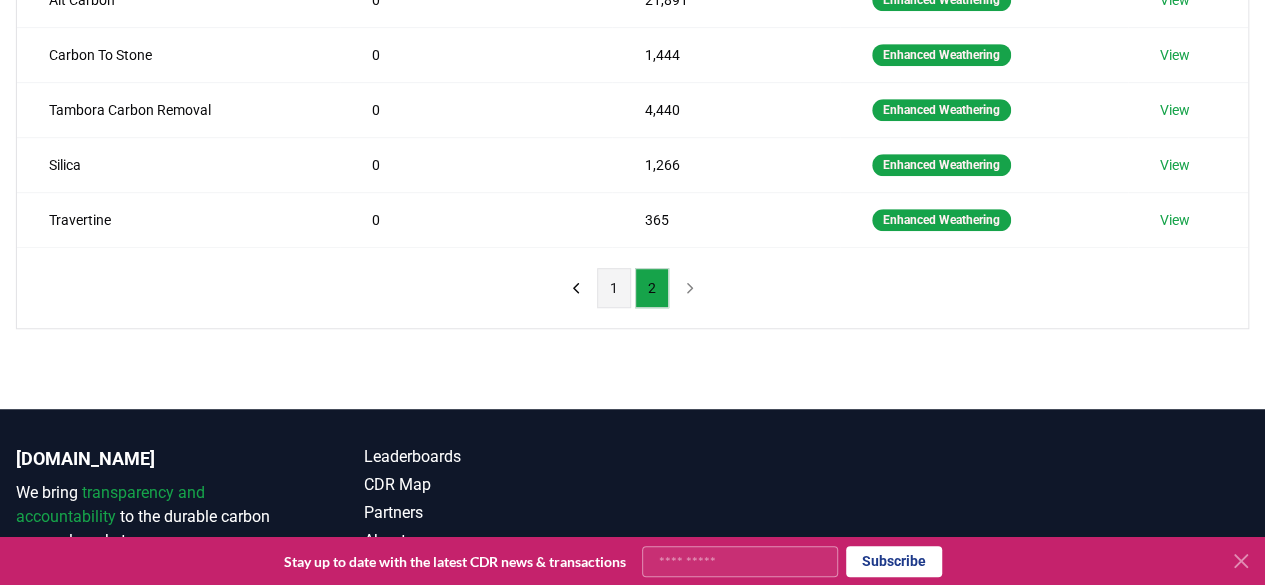 click on "1" at bounding box center [614, 288] 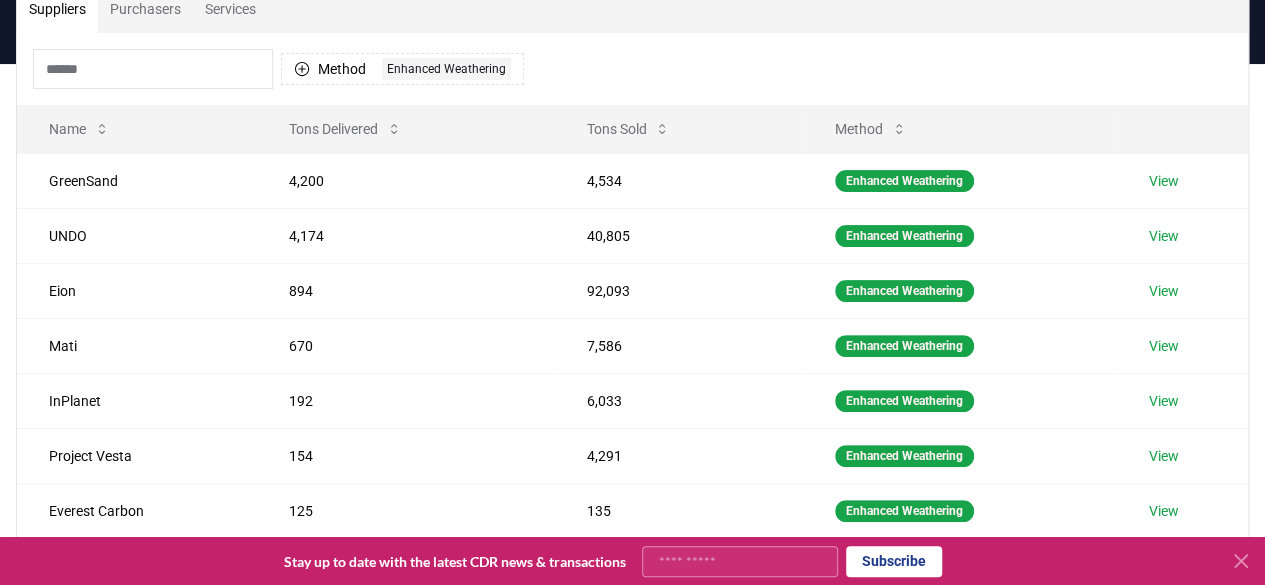 scroll, scrollTop: 0, scrollLeft: 0, axis: both 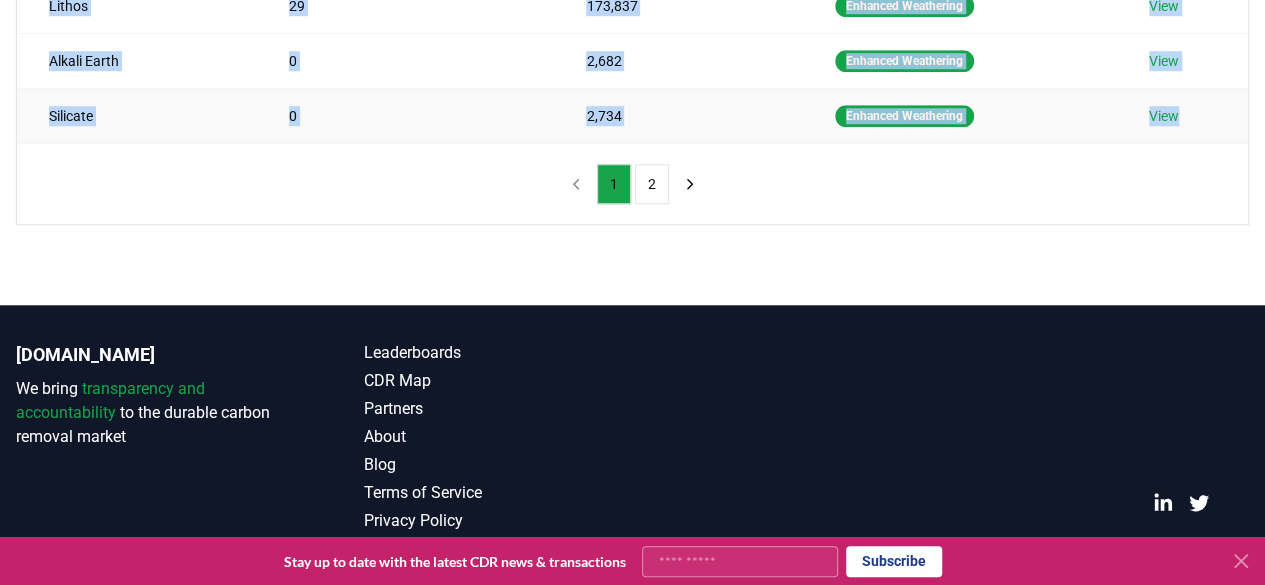 drag, startPoint x: 41, startPoint y: 347, endPoint x: 1191, endPoint y: 109, distance: 1174.3696 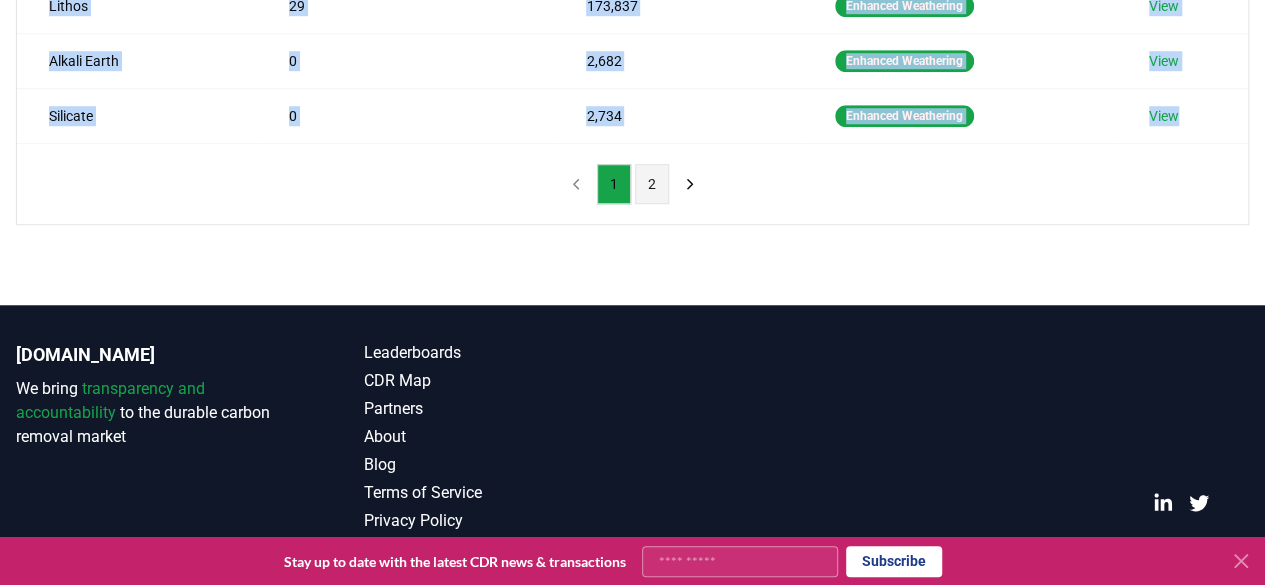 click on "2" at bounding box center (652, 184) 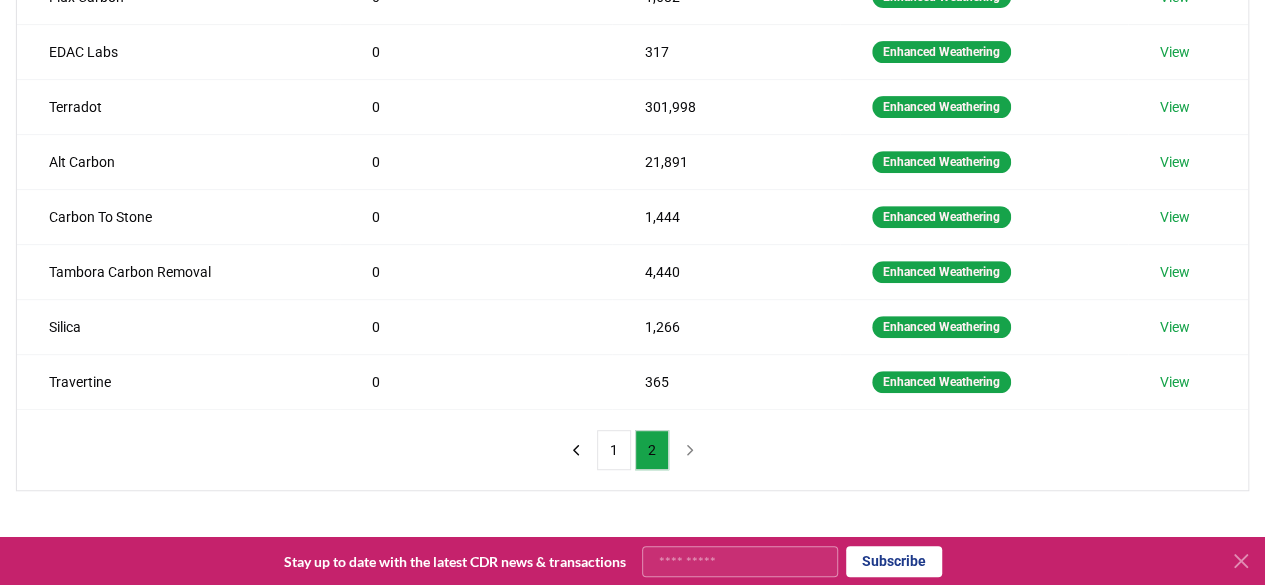 scroll, scrollTop: 260, scrollLeft: 0, axis: vertical 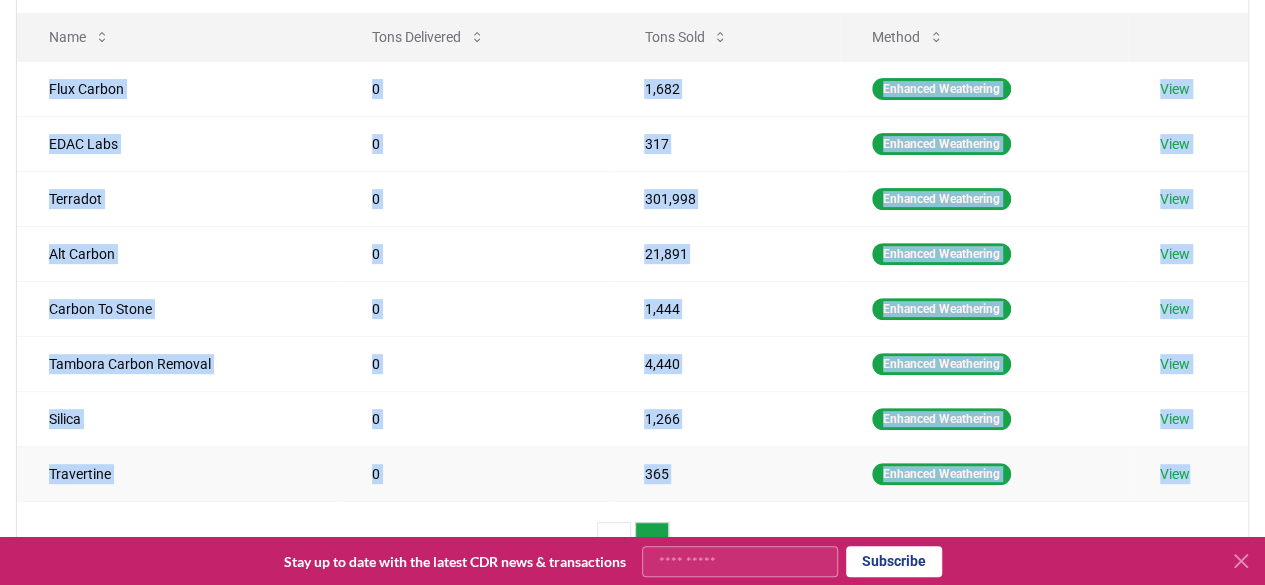 drag, startPoint x: 44, startPoint y: 81, endPoint x: 1201, endPoint y: 463, distance: 1218.4305 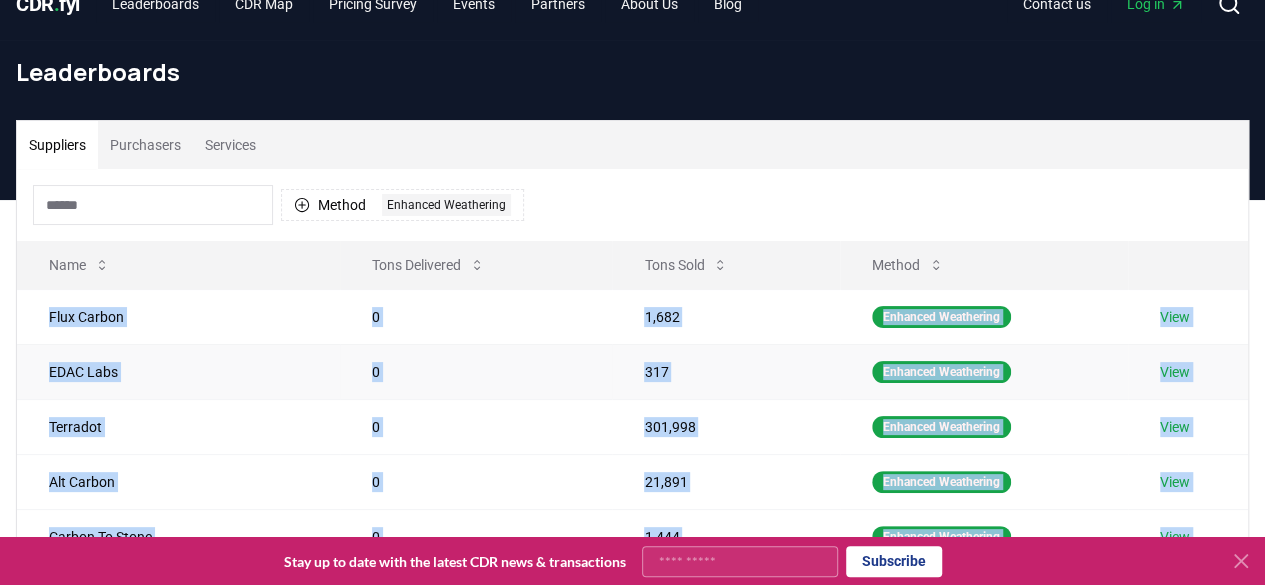 scroll, scrollTop: 0, scrollLeft: 0, axis: both 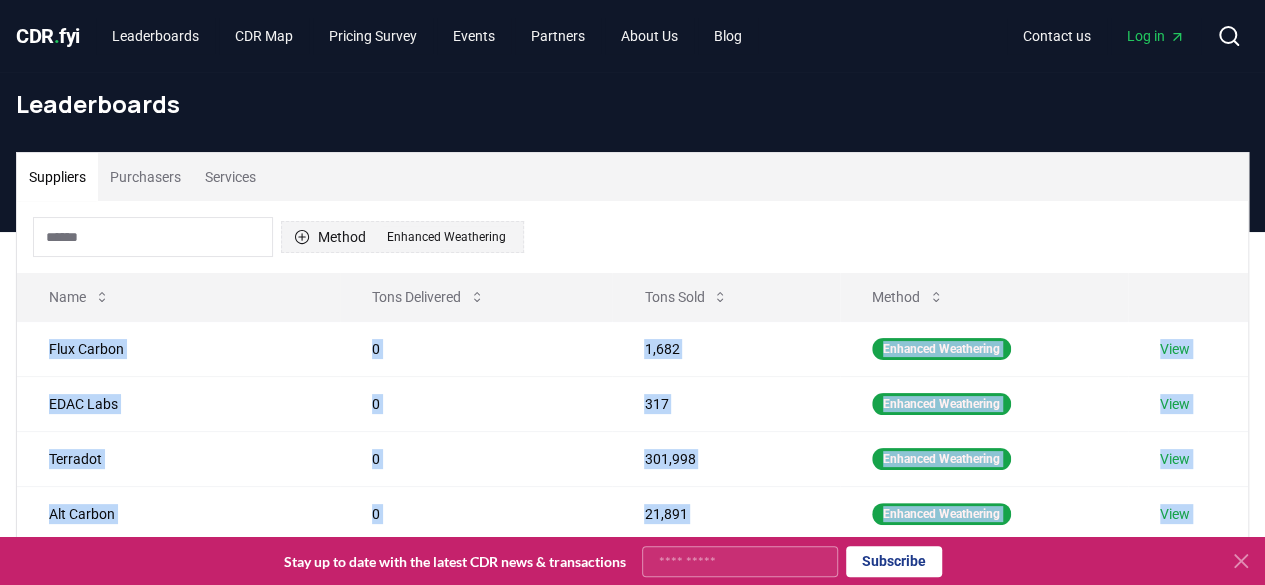 click 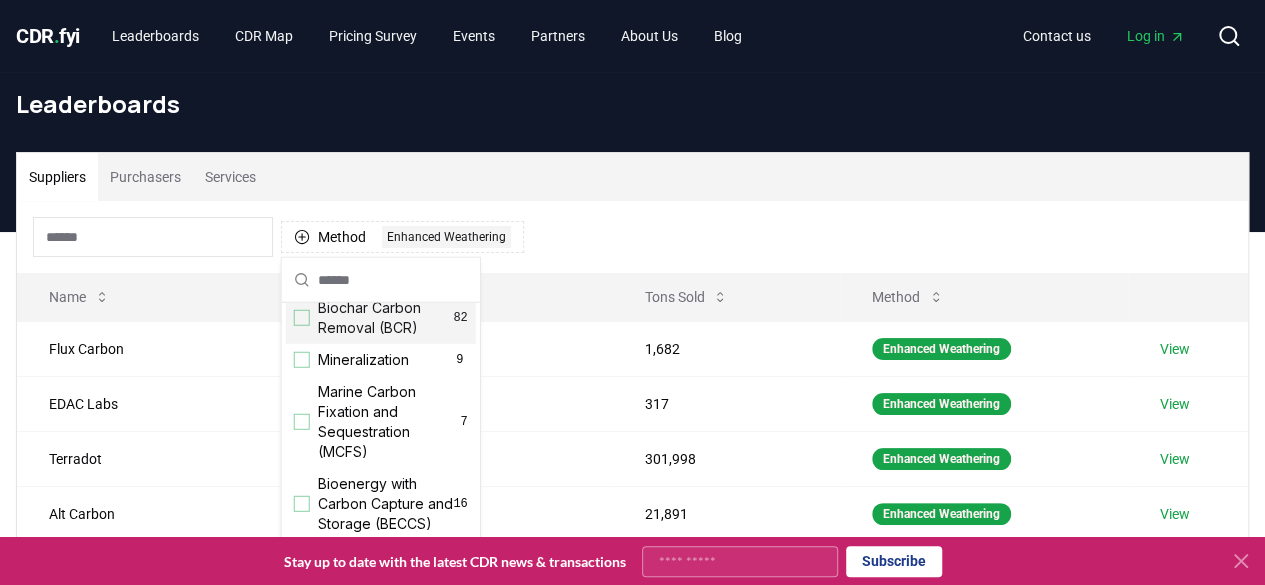 scroll, scrollTop: 16, scrollLeft: 0, axis: vertical 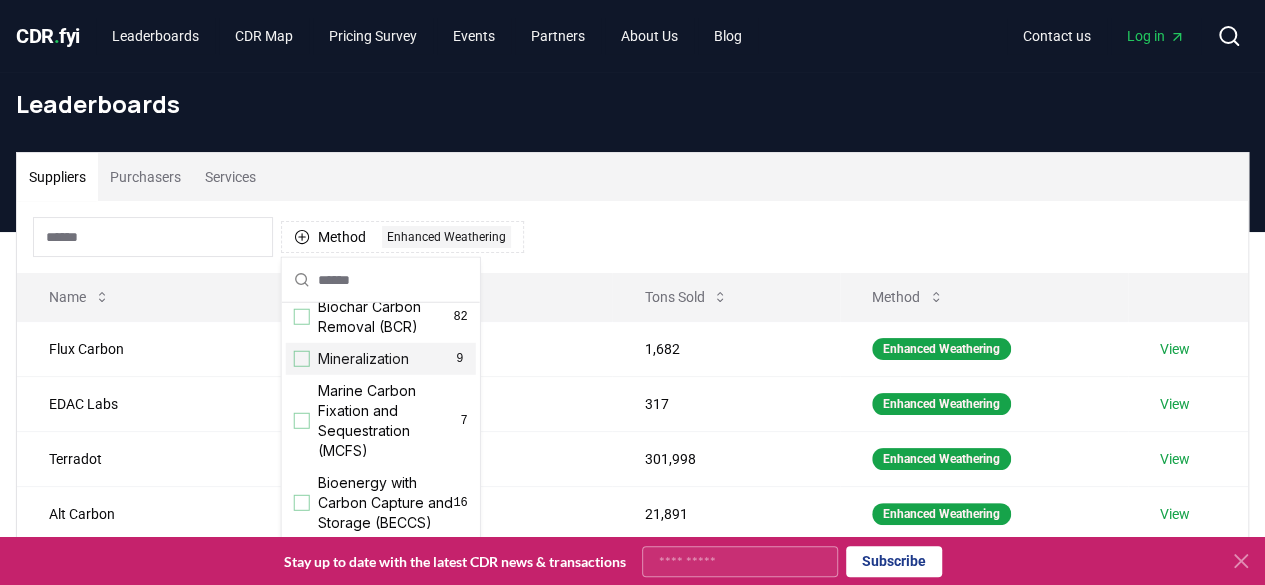 click at bounding box center (302, 359) 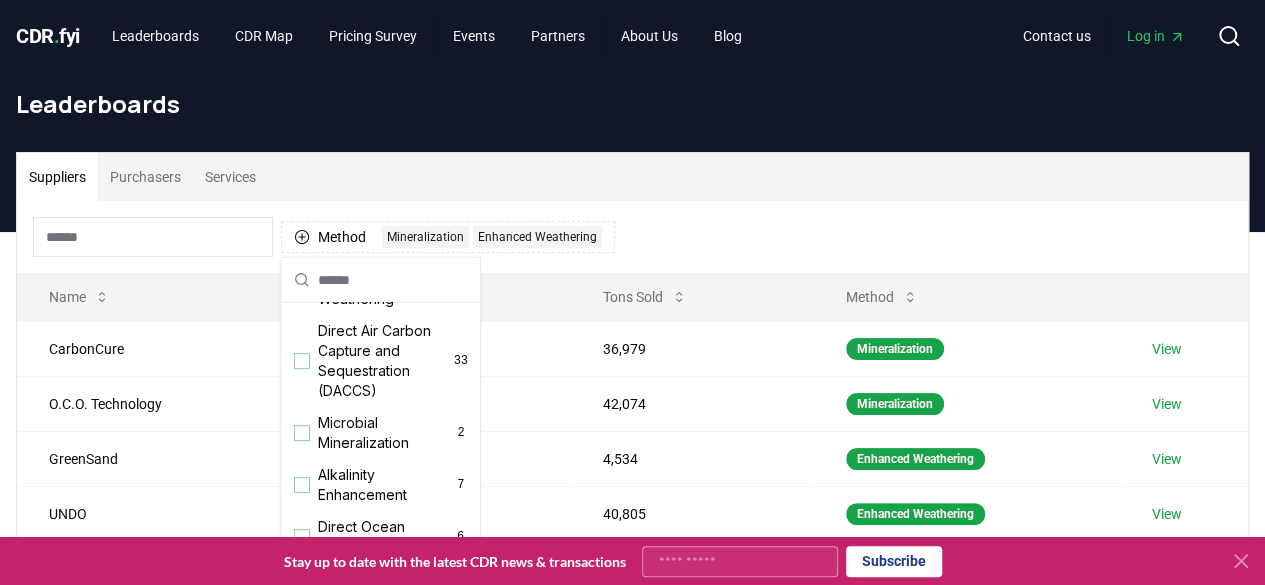 scroll, scrollTop: 393, scrollLeft: 0, axis: vertical 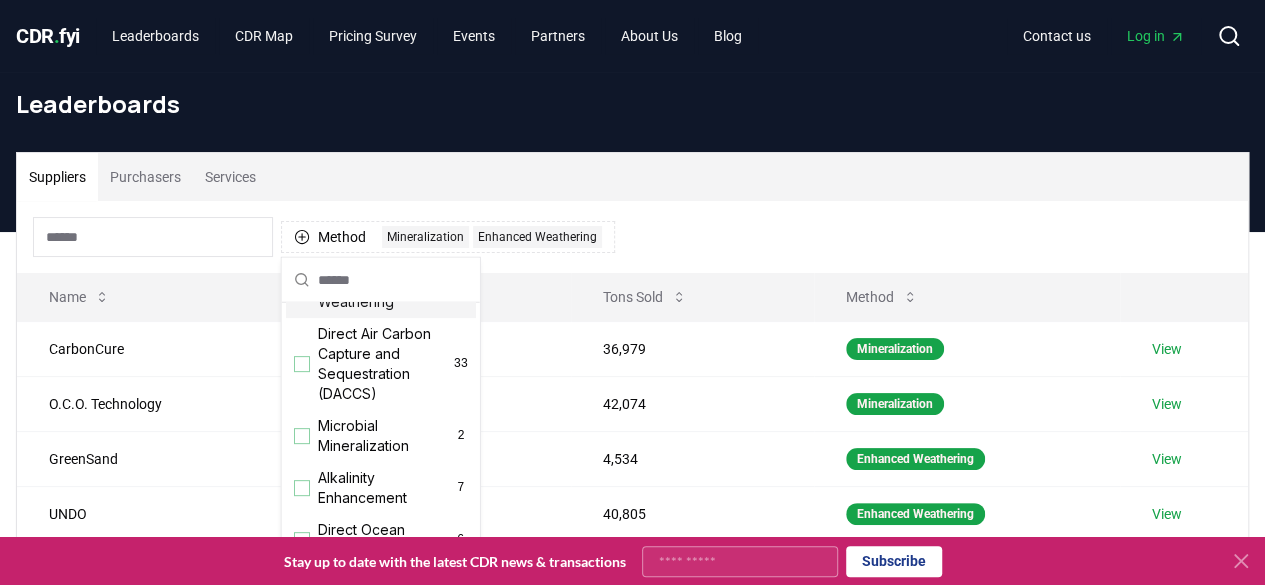 click 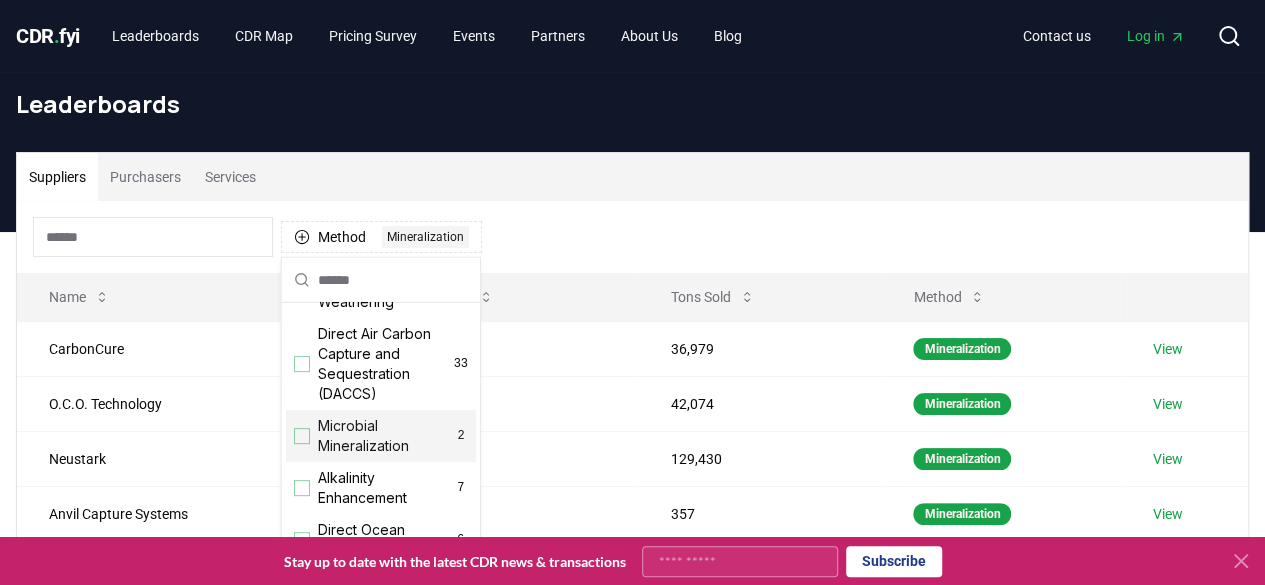 click at bounding box center (302, 436) 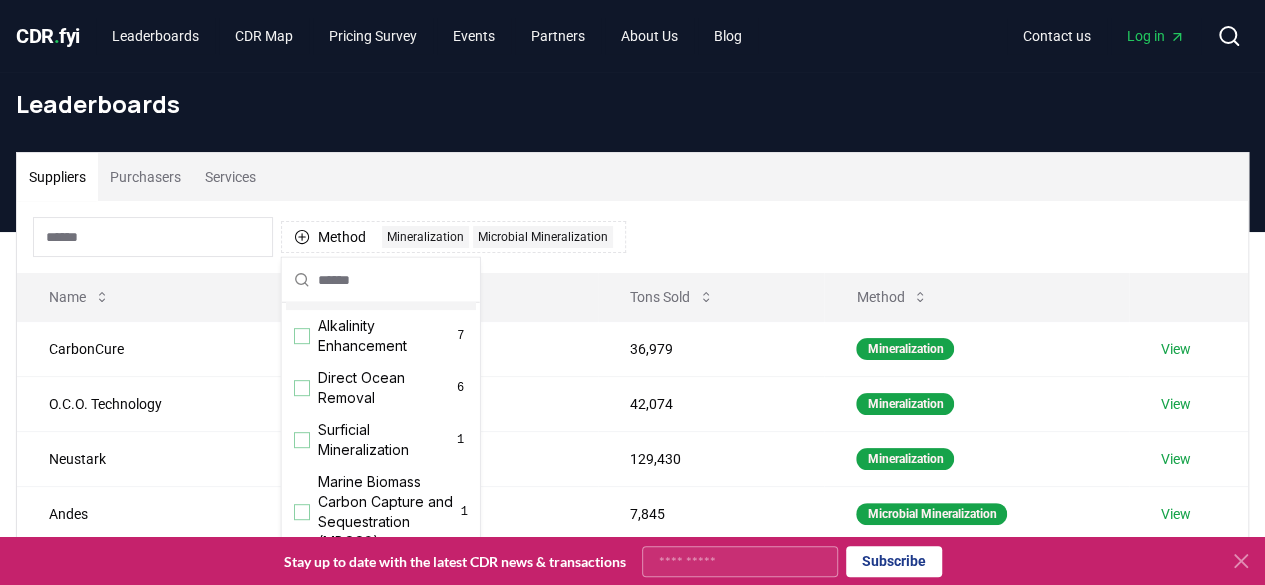 scroll, scrollTop: 585, scrollLeft: 0, axis: vertical 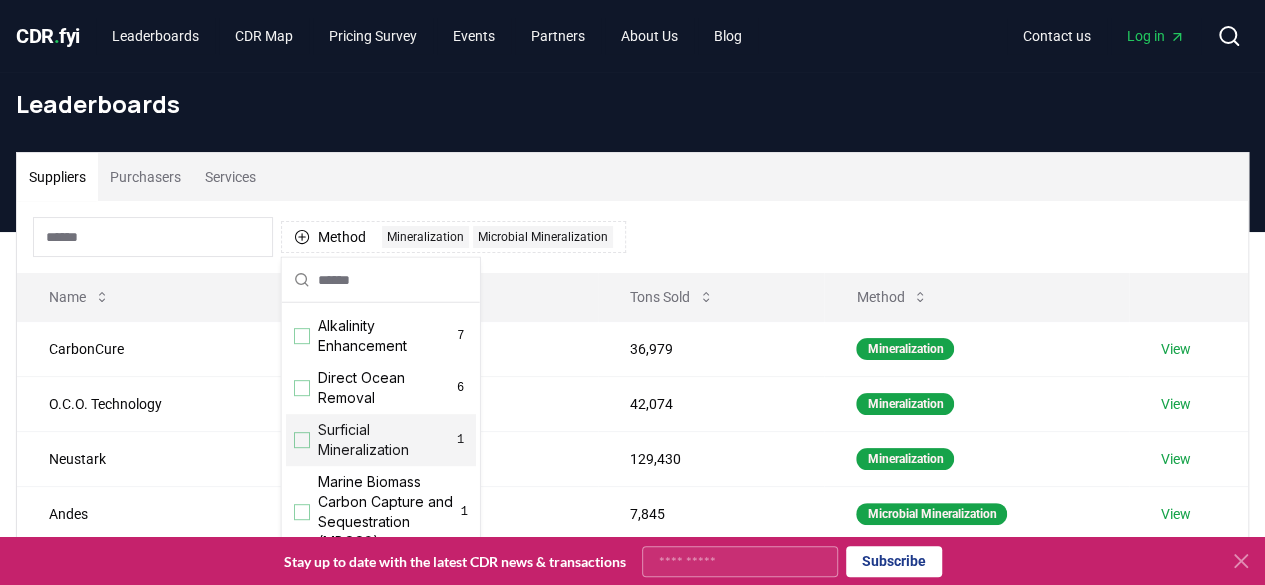 click at bounding box center (302, 440) 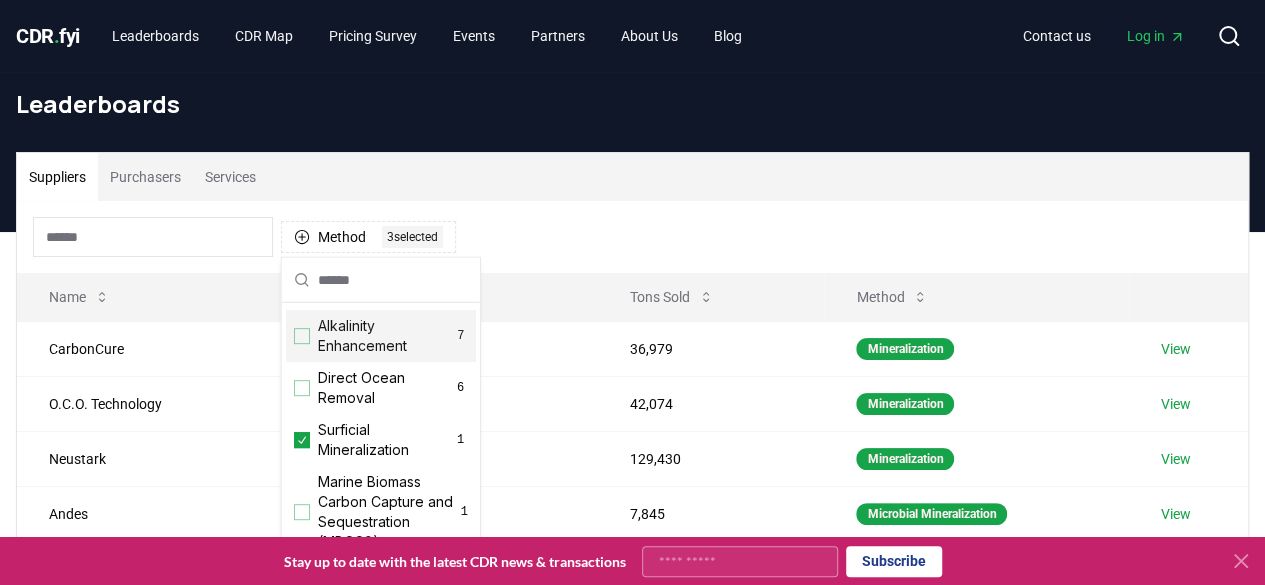 click on "Method 3 3  selected" at bounding box center (632, 237) 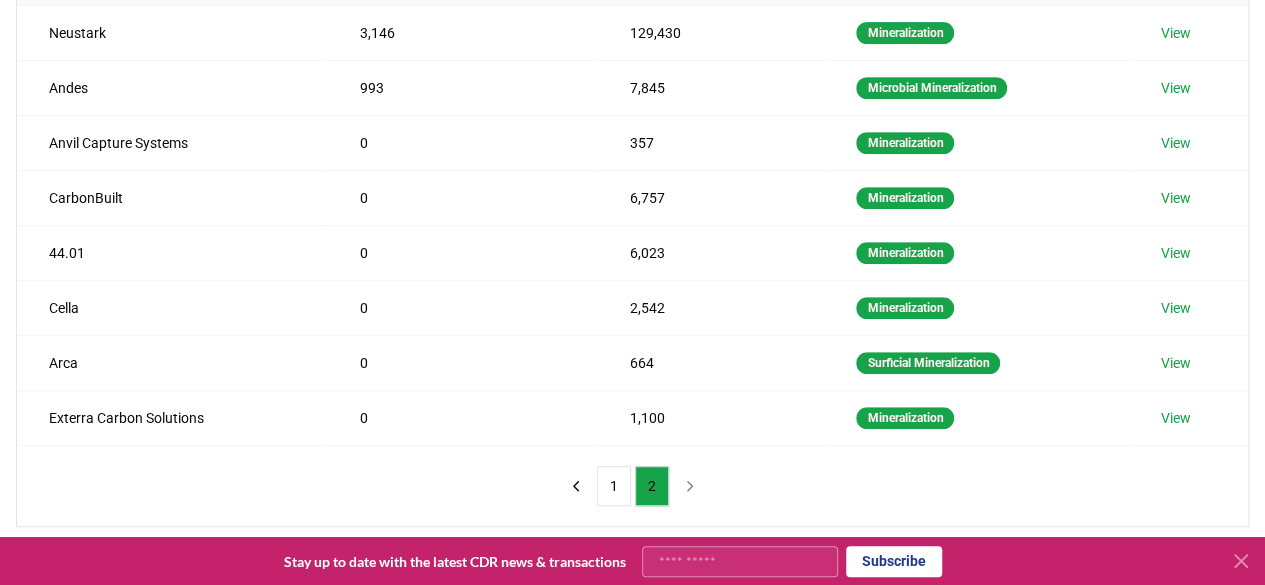 scroll, scrollTop: 390, scrollLeft: 0, axis: vertical 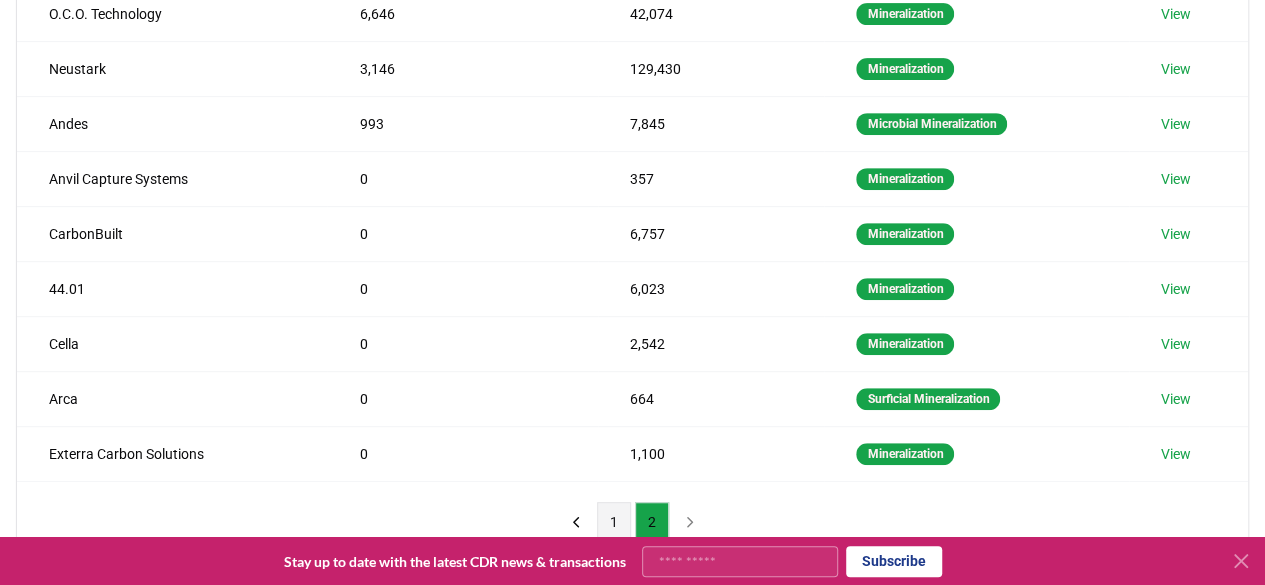 click on "1" at bounding box center (614, 522) 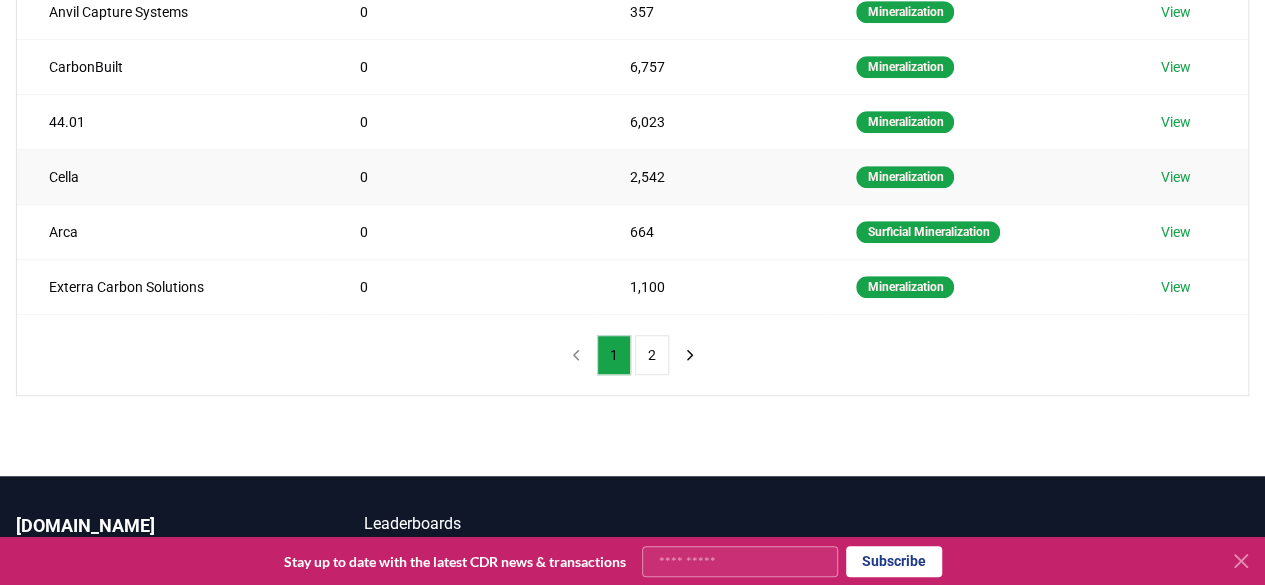 scroll, scrollTop: 561, scrollLeft: 0, axis: vertical 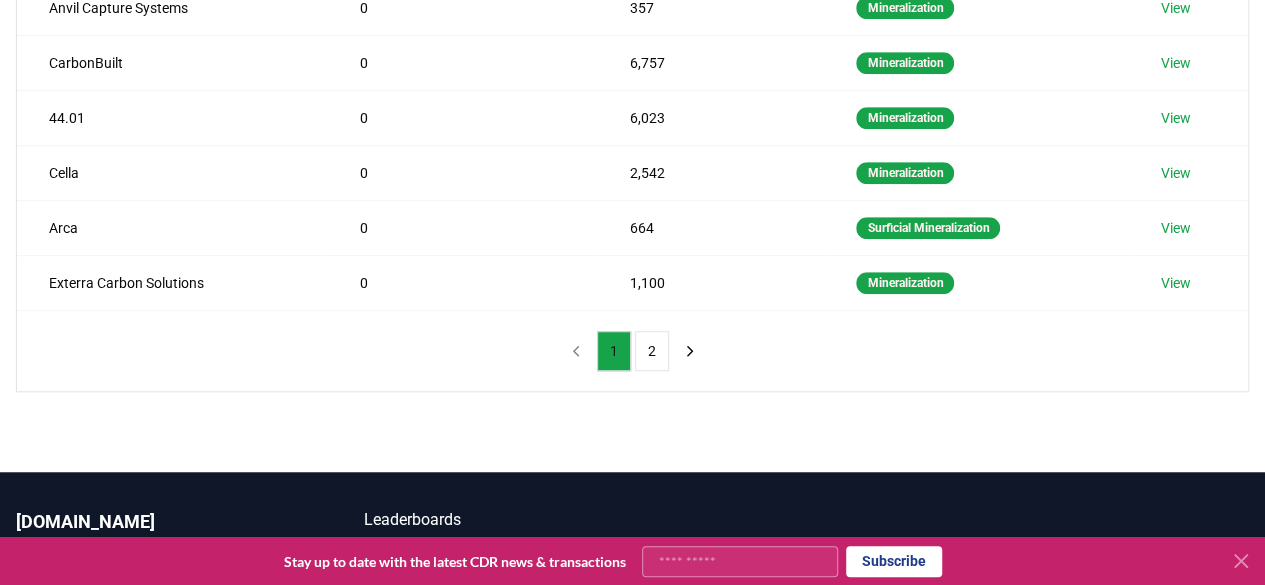 click on "1" at bounding box center [614, 351] 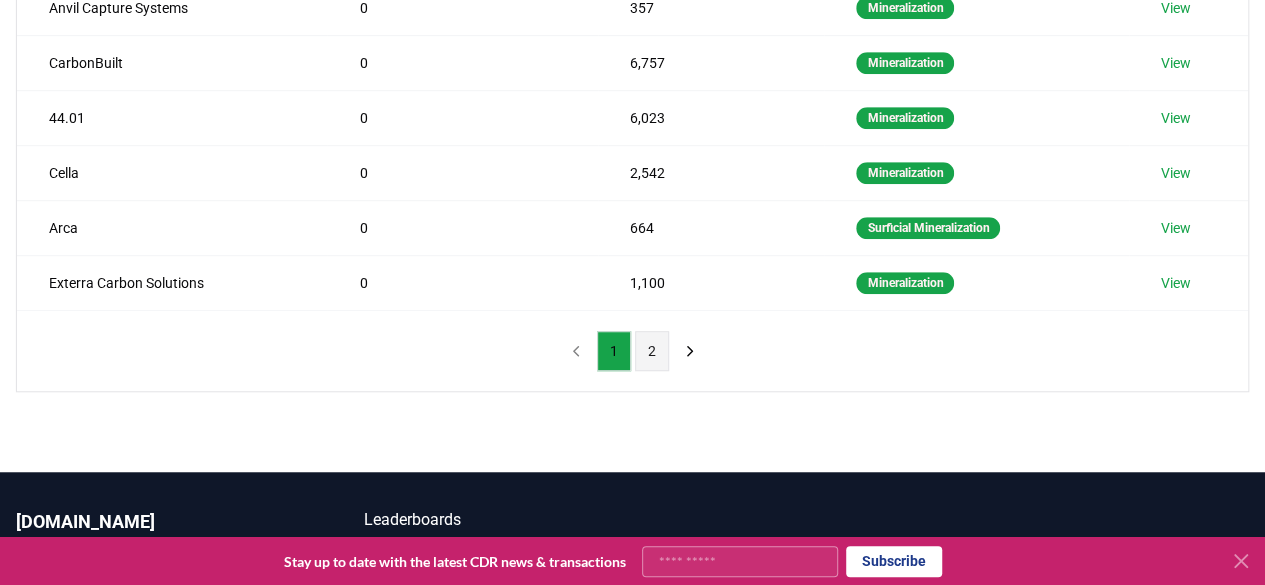 click on "2" at bounding box center [652, 351] 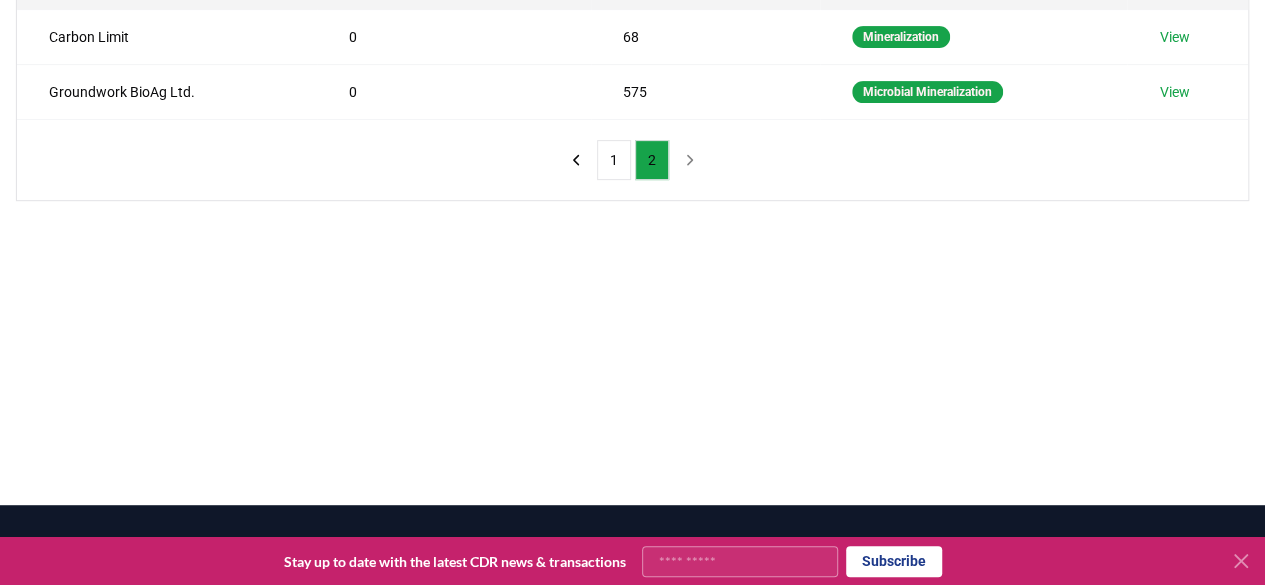 scroll, scrollTop: 312, scrollLeft: 0, axis: vertical 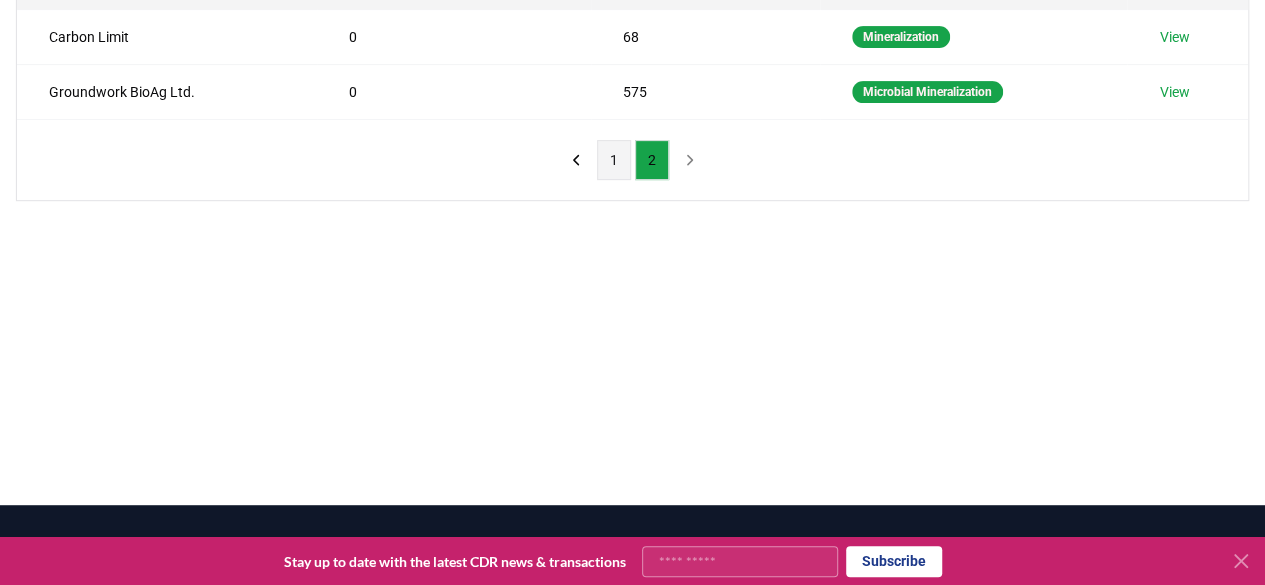 click on "1" at bounding box center [614, 160] 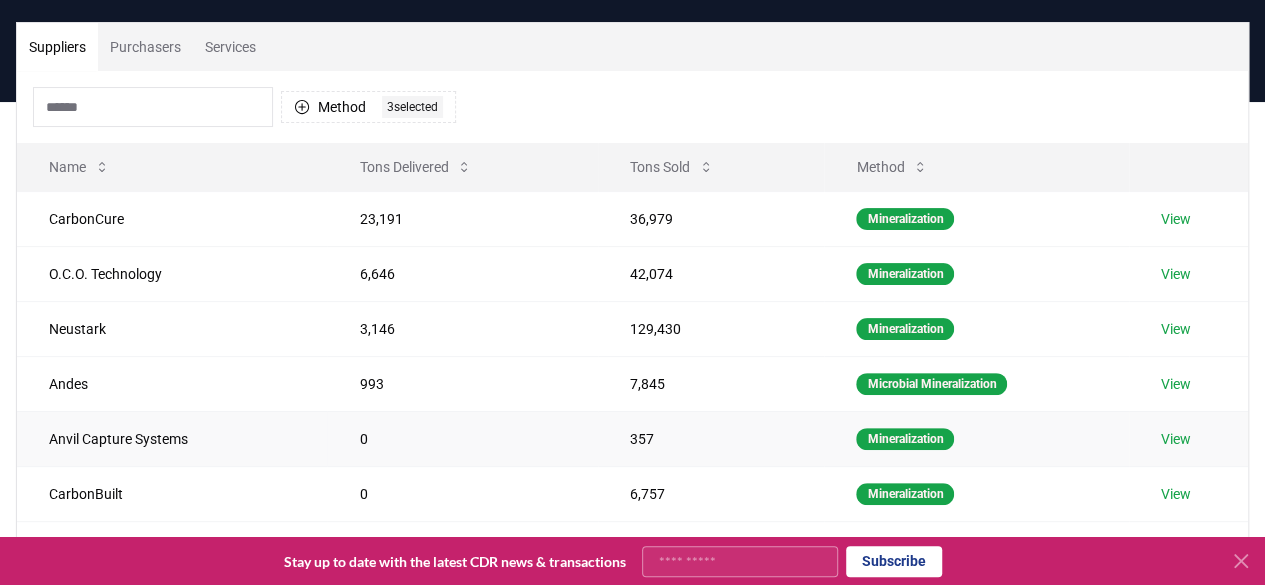 scroll, scrollTop: 130, scrollLeft: 0, axis: vertical 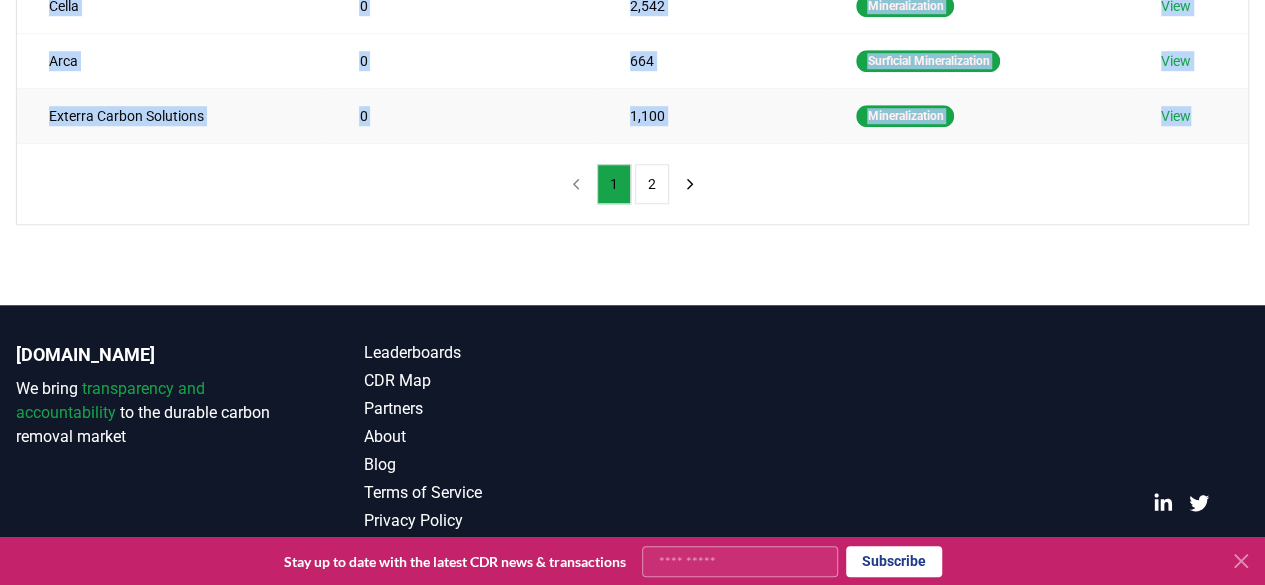 drag, startPoint x: 44, startPoint y: 220, endPoint x: 1192, endPoint y: 112, distance: 1153.069 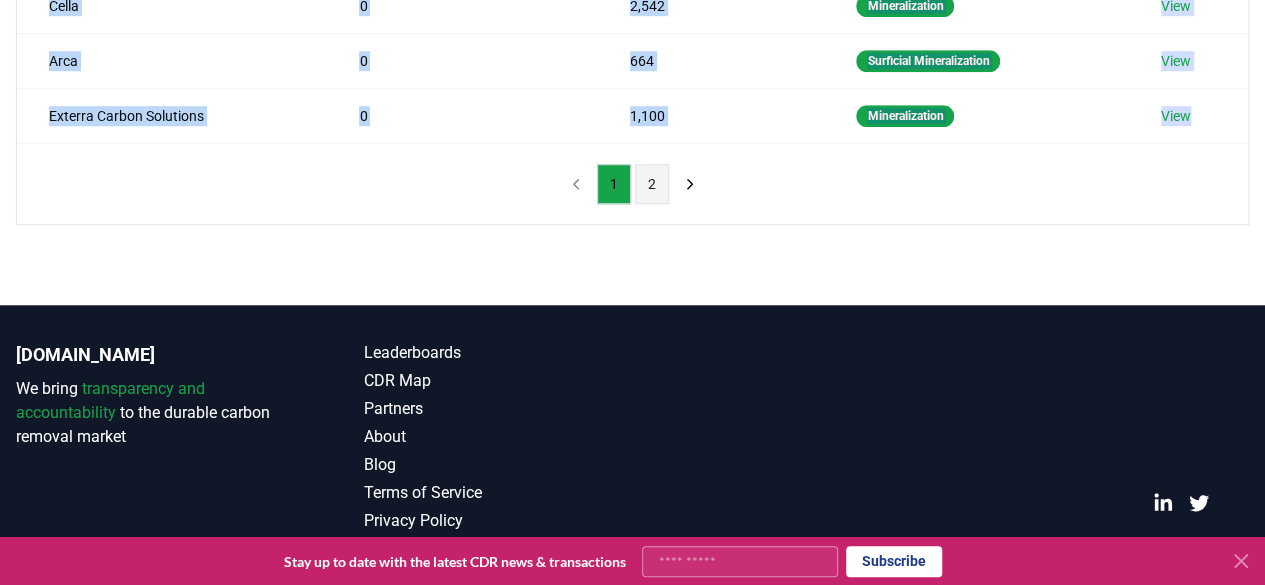 click on "2" at bounding box center (652, 184) 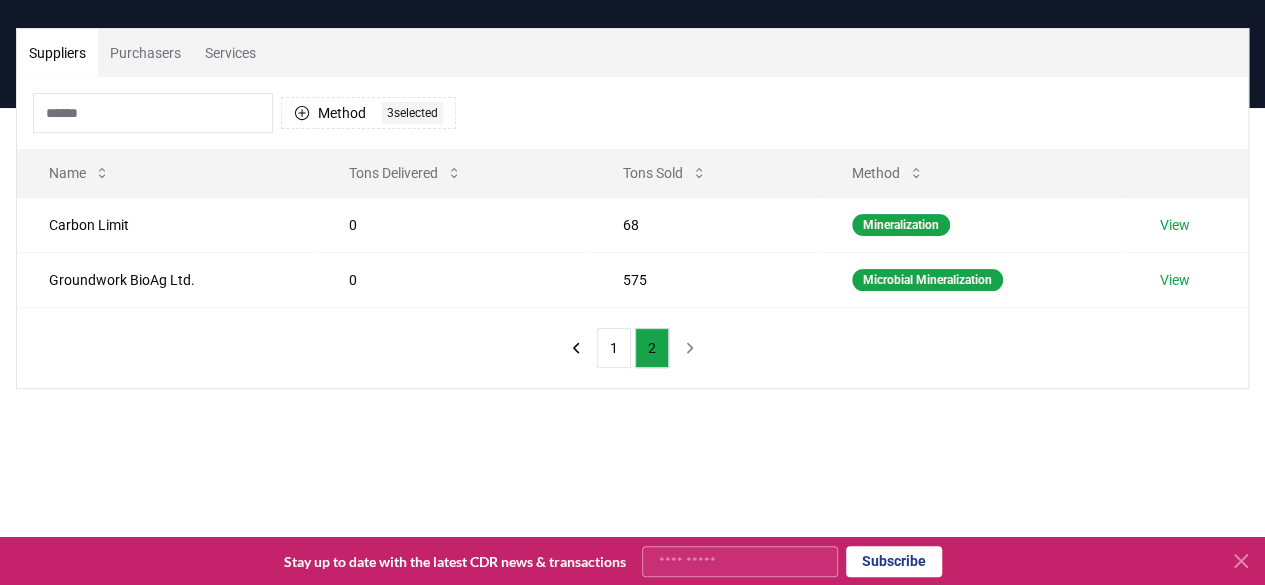 scroll, scrollTop: 122, scrollLeft: 0, axis: vertical 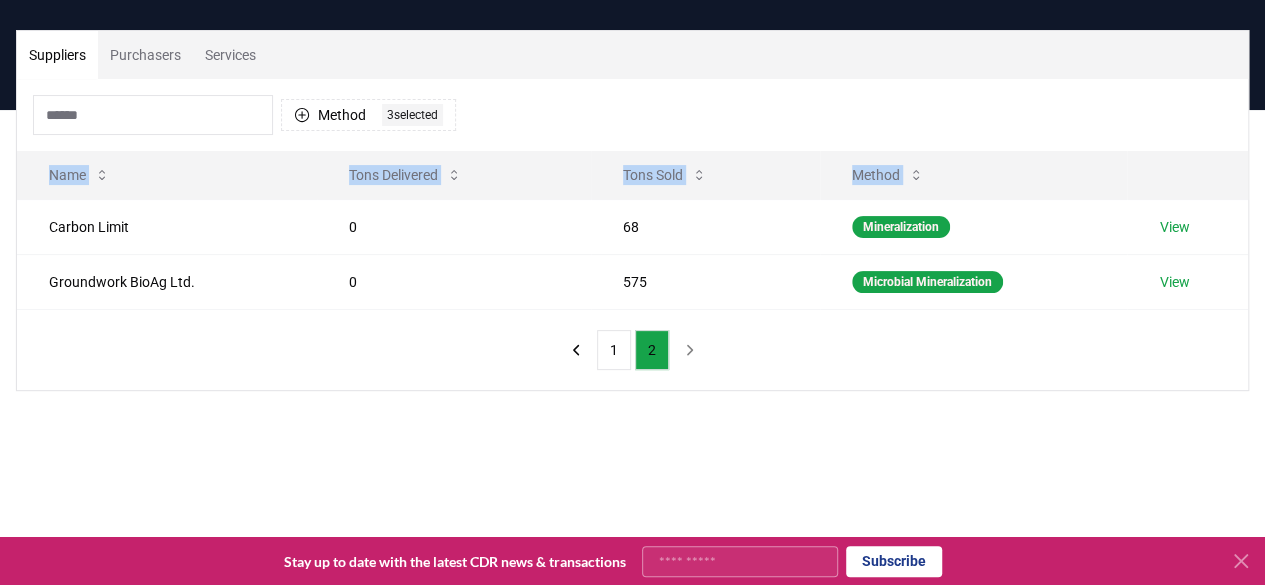 drag, startPoint x: 47, startPoint y: 221, endPoint x: 1266, endPoint y: 266, distance: 1219.8303 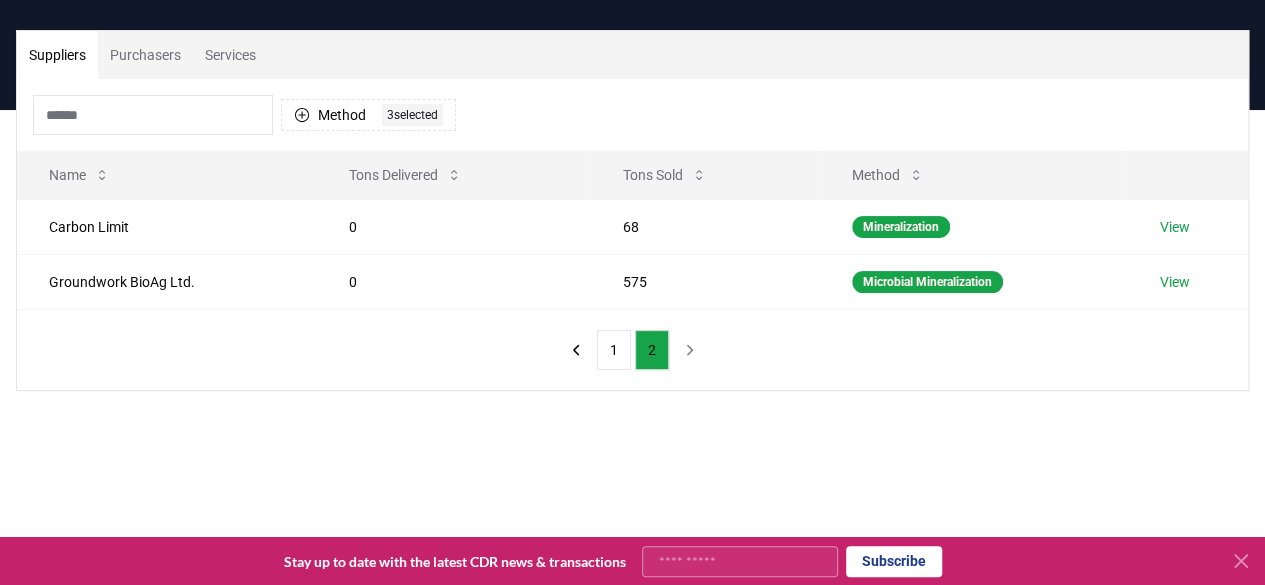 click on "Suppliers Purchasers Services Method 3 3  selected Name Tons Delivered Tons Sold Method Carbon Limit 0 68 Mineralization View Groundwork BioAg Ltd. 0 575 Microbial Mineralization View 1 2" at bounding box center [632, 290] 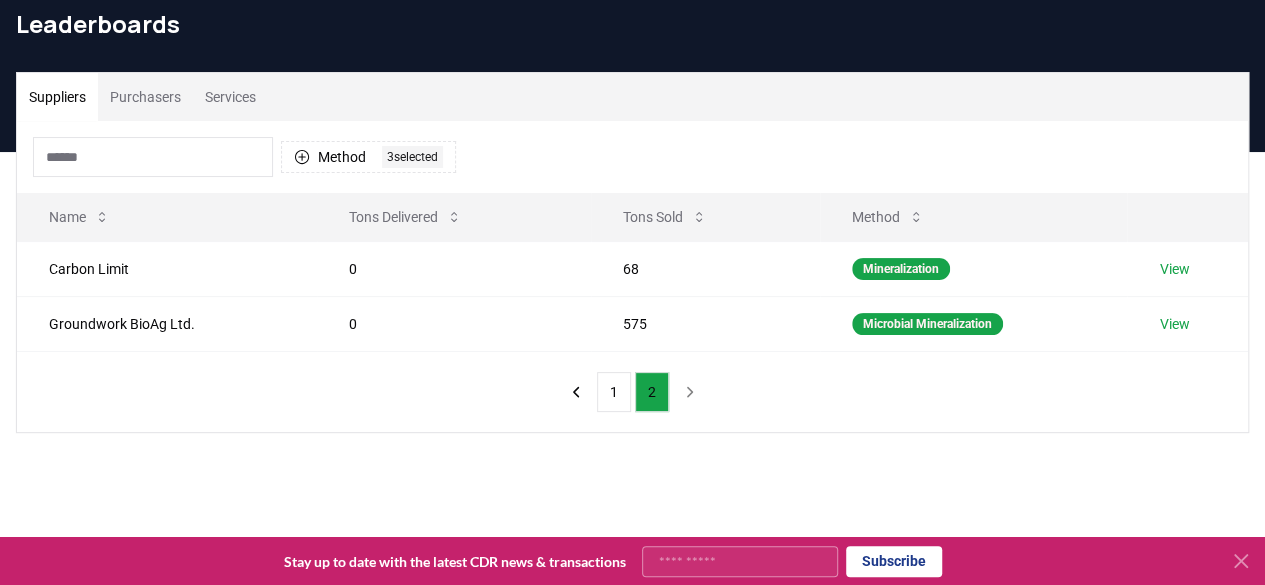 scroll, scrollTop: 74, scrollLeft: 0, axis: vertical 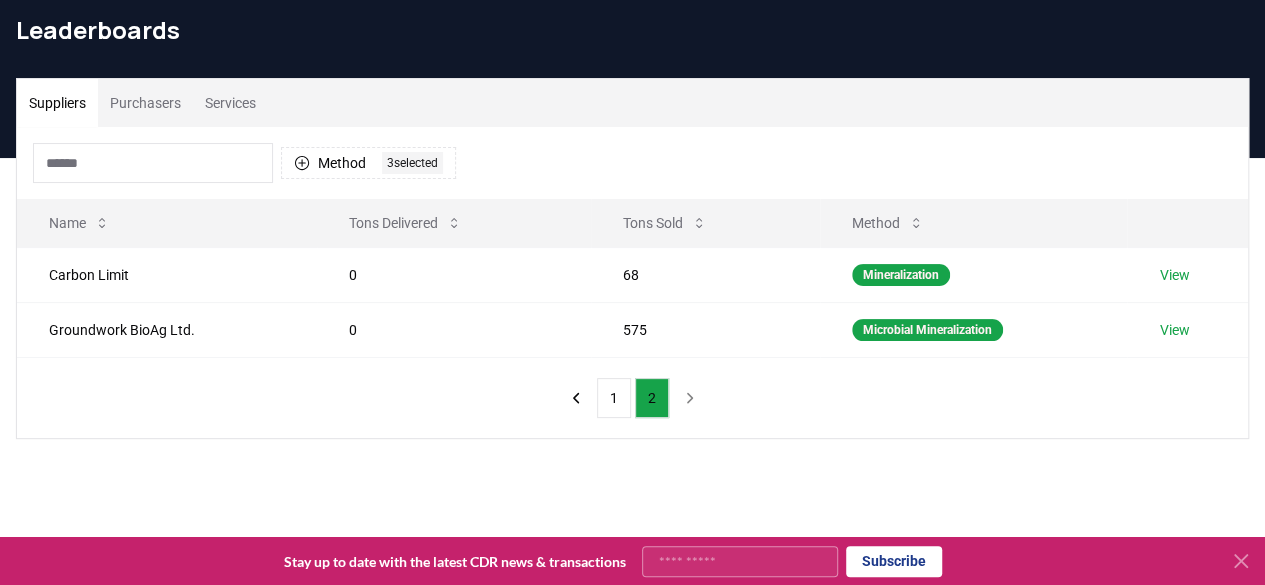 click on "1 2" at bounding box center (633, 398) 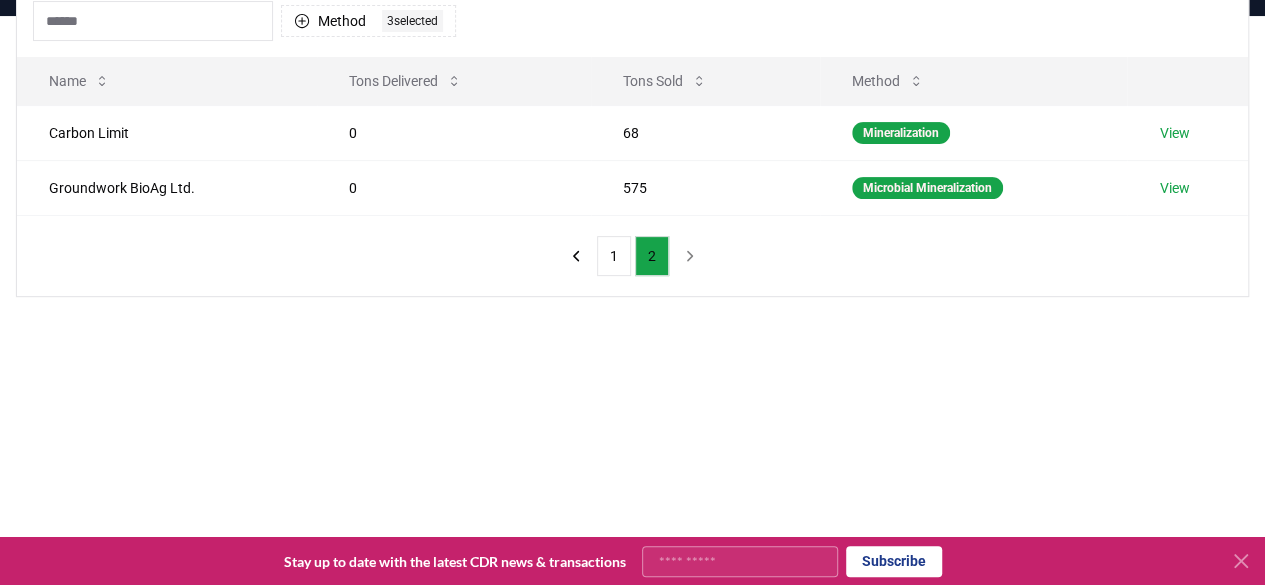 click on "Suppliers Purchasers Services Method 3 3  selected Name Tons Delivered Tons Sold Method Carbon Limit 0 68 Mineralization View Groundwork BioAg Ltd. 0 575 Microbial Mineralization View 1 2" at bounding box center (632, 196) 